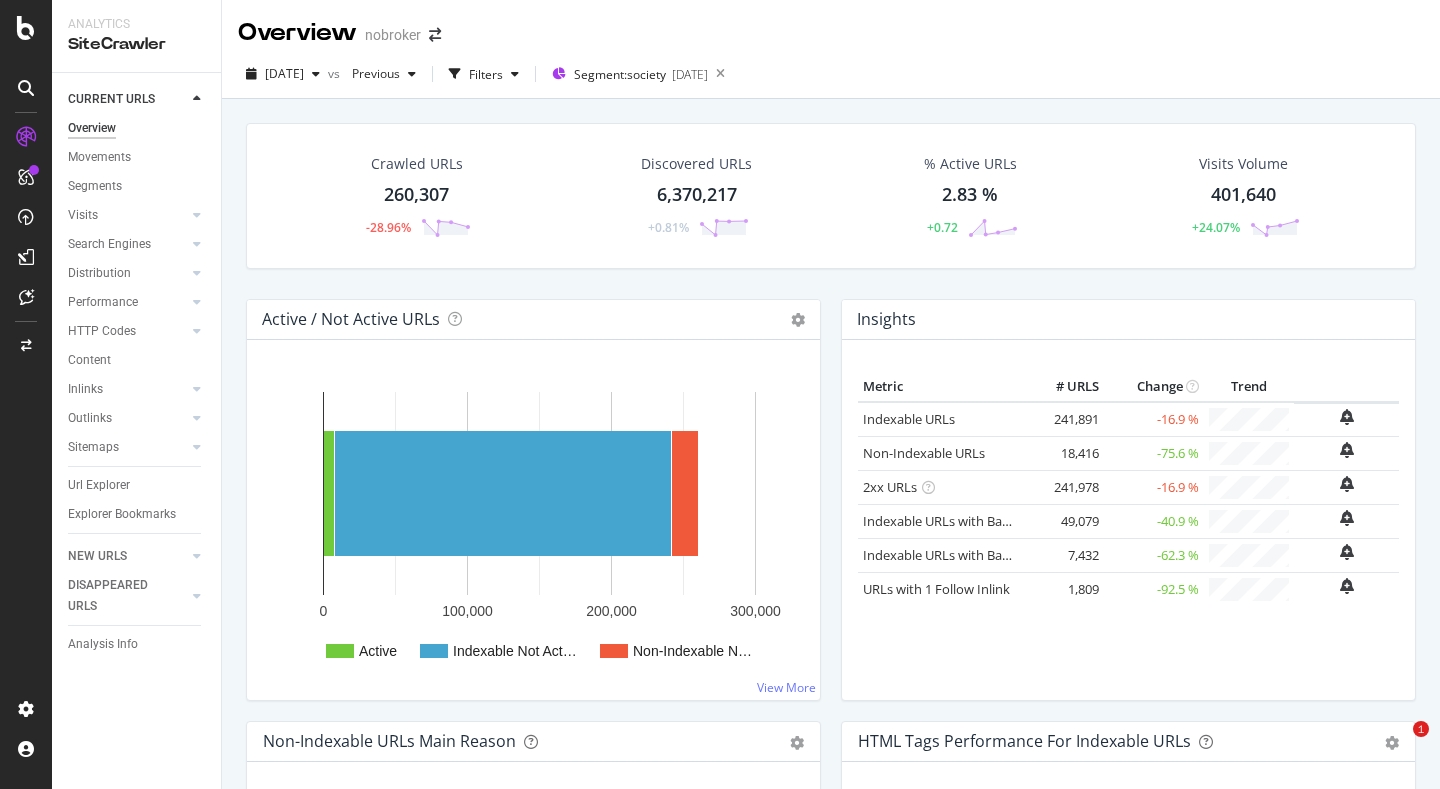 scroll, scrollTop: 0, scrollLeft: 0, axis: both 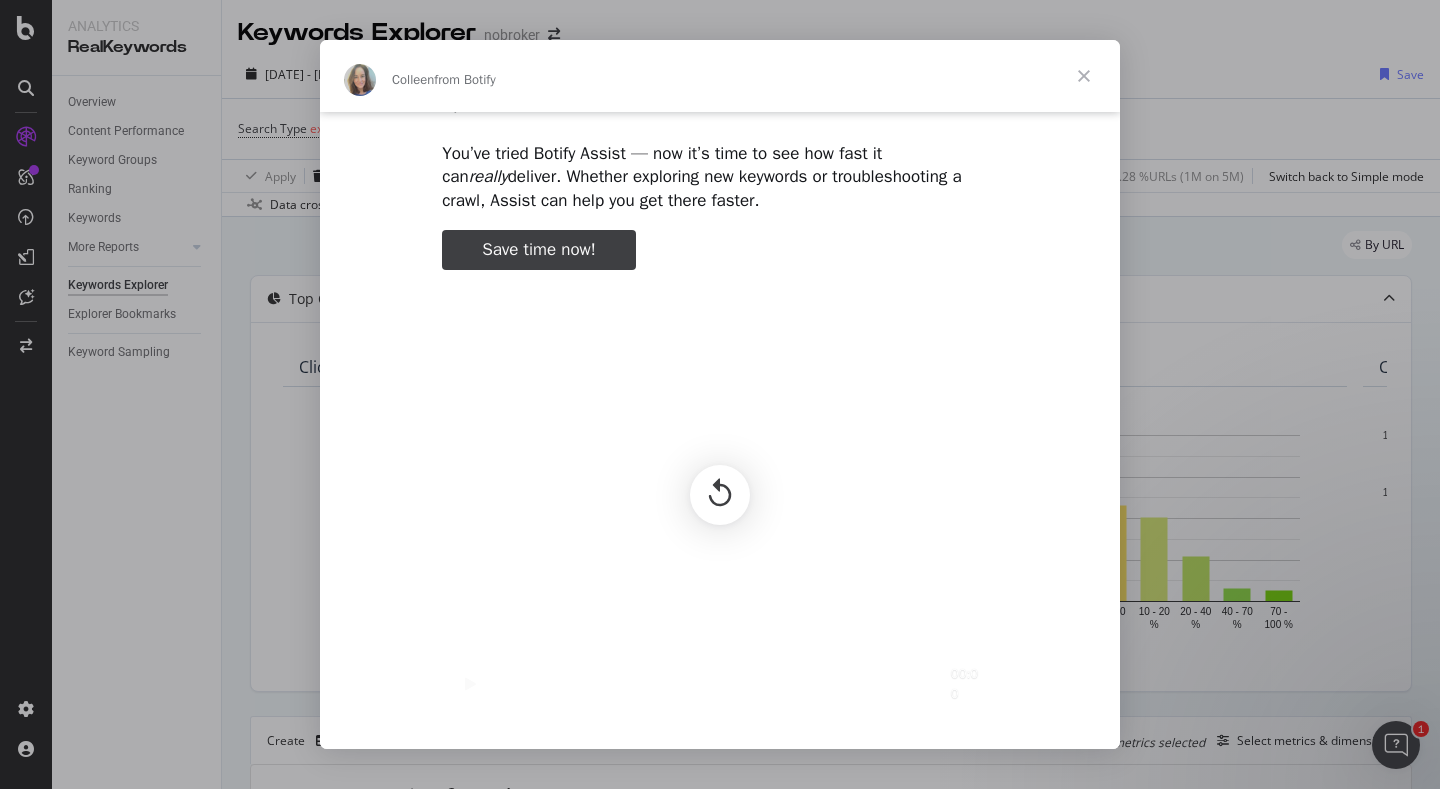 click 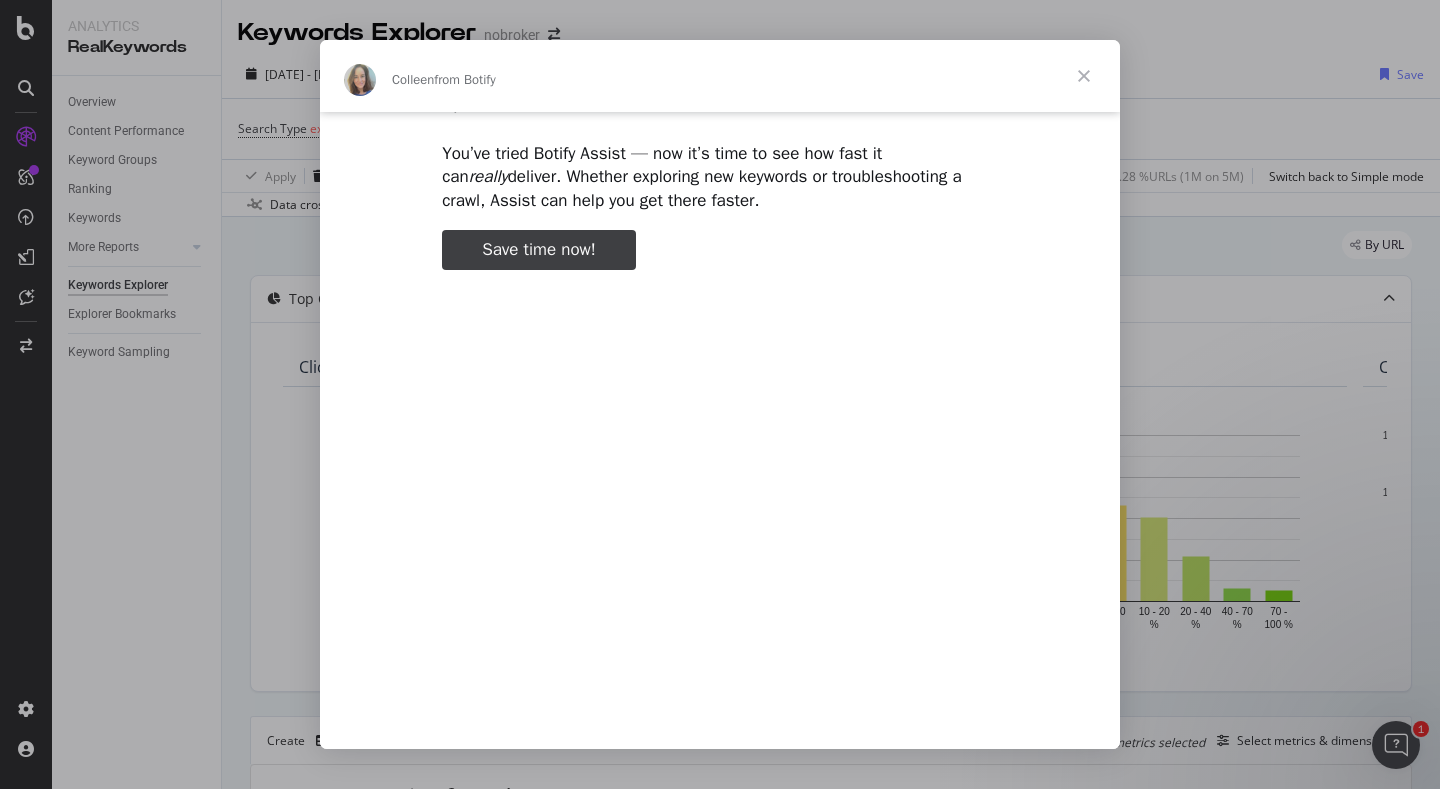 type on "1296682" 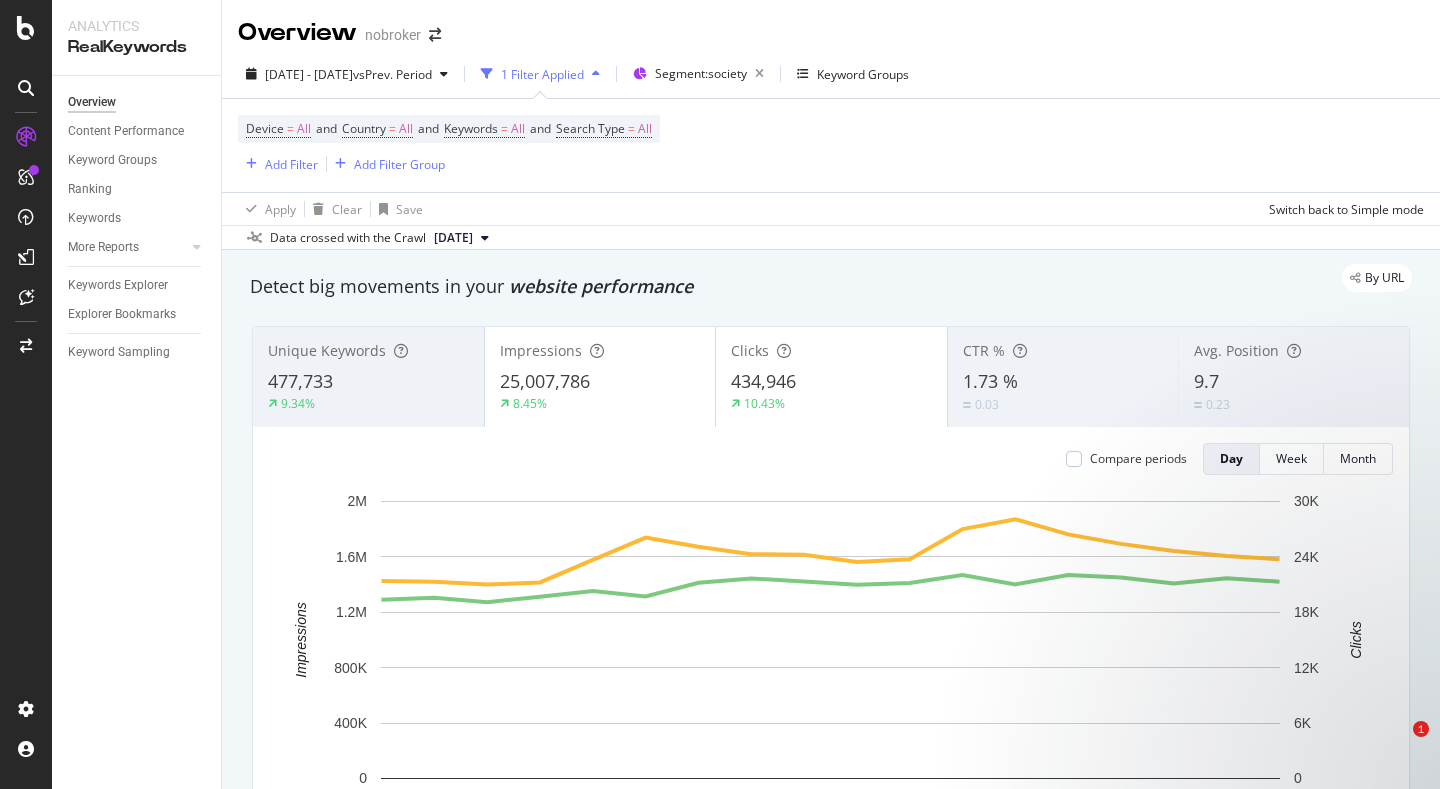 scroll, scrollTop: 0, scrollLeft: 0, axis: both 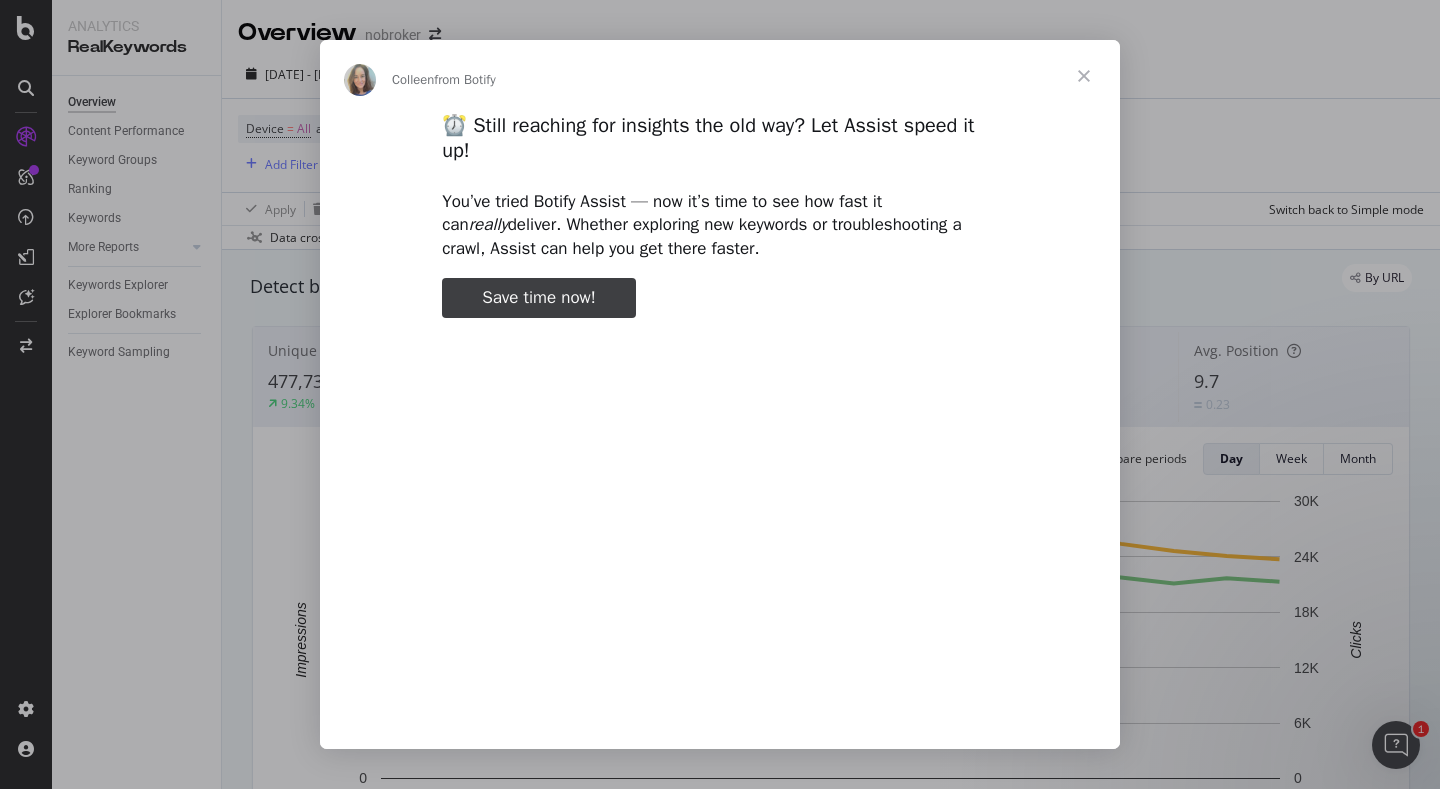 type on "629129" 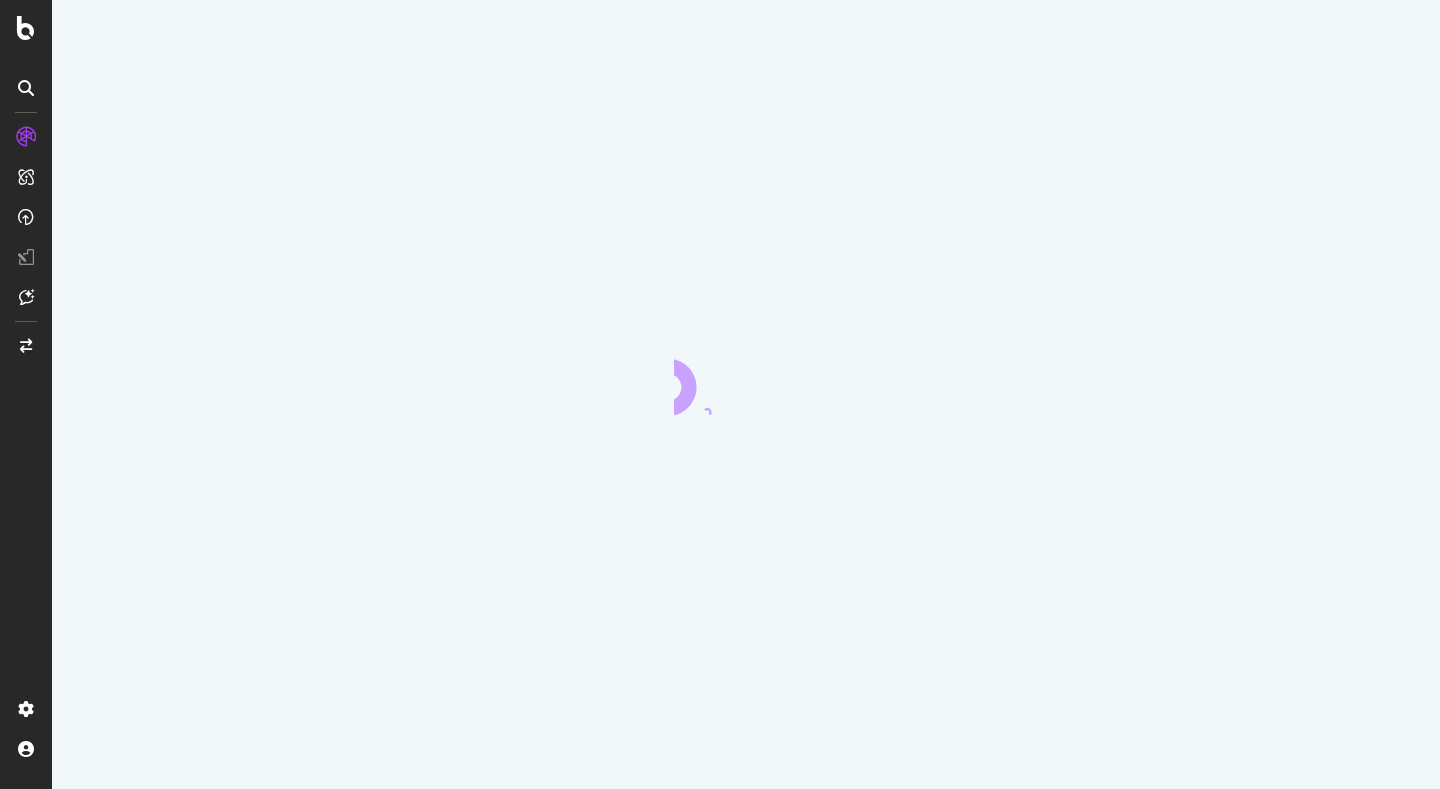 scroll, scrollTop: 0, scrollLeft: 0, axis: both 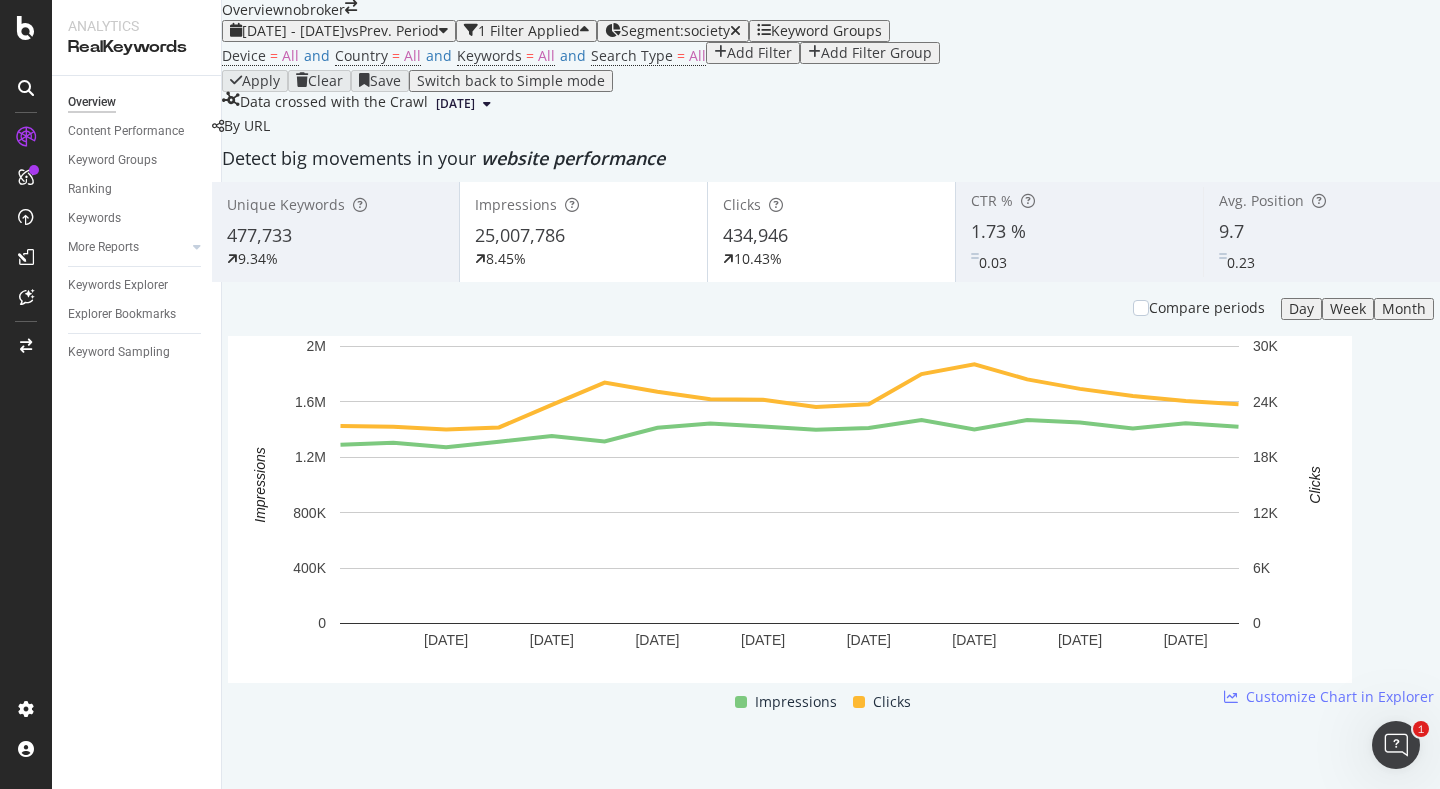 click on "[DATE] - [DATE]" at bounding box center [293, 30] 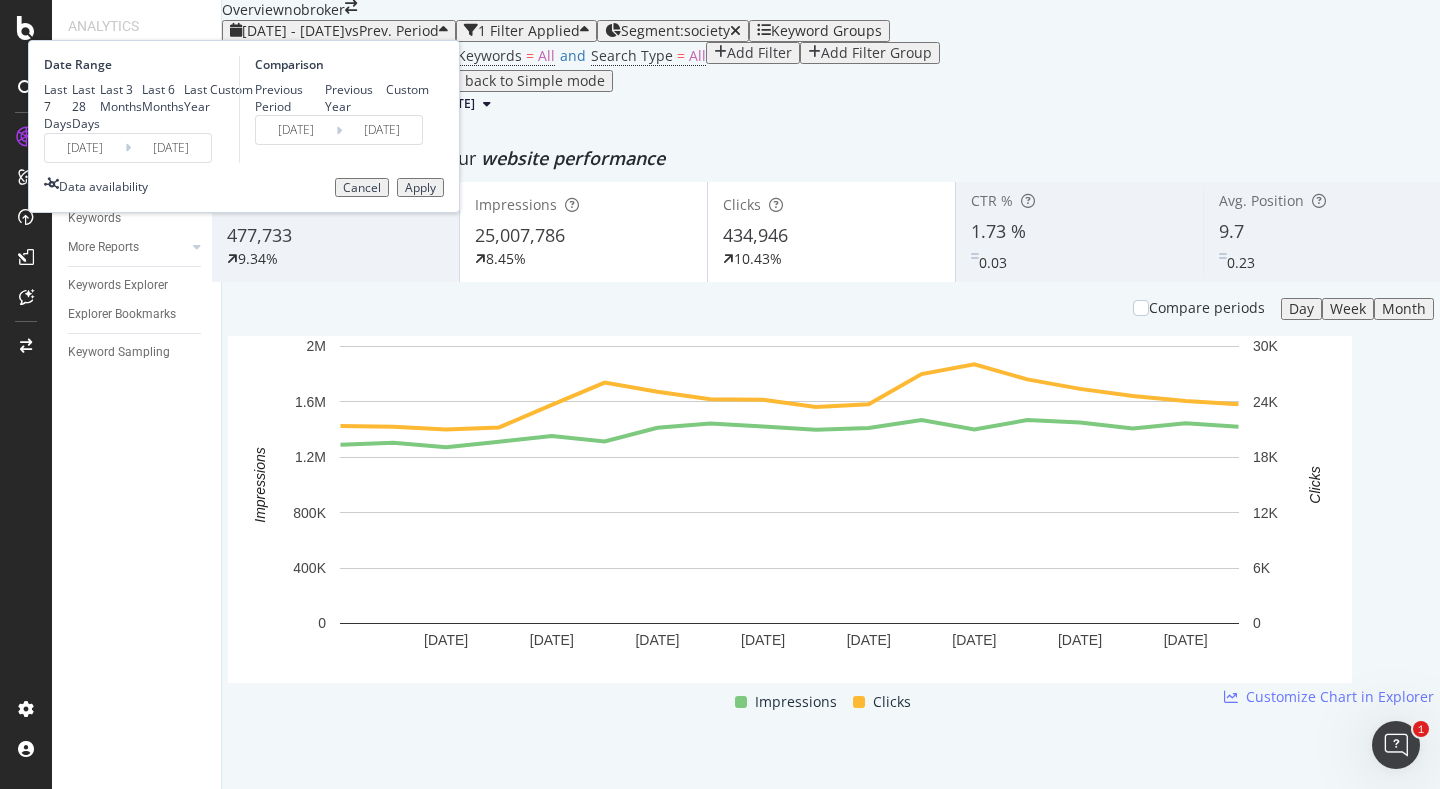 click on "2025/07/01" at bounding box center (85, 148) 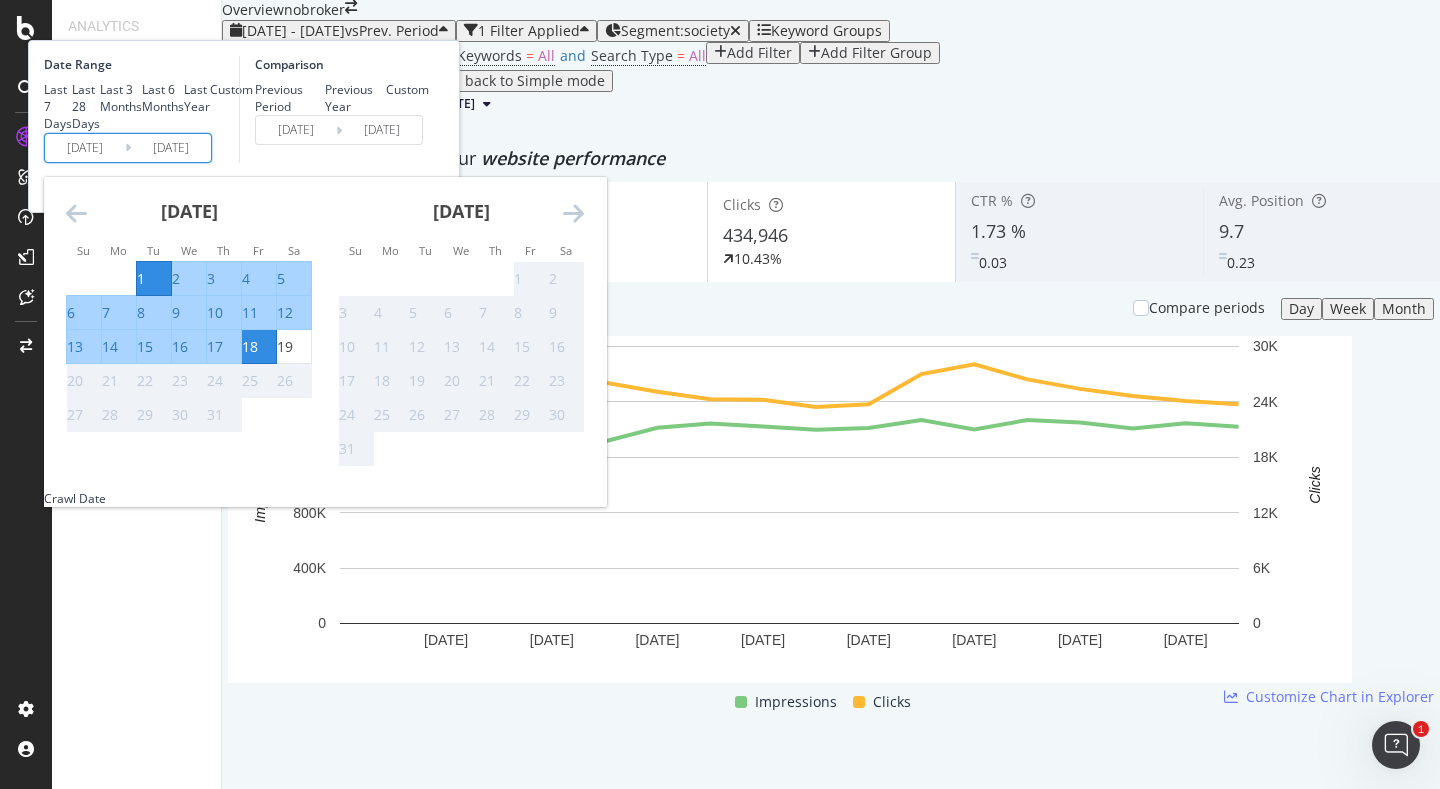 click on "1" at bounding box center (154, 279) 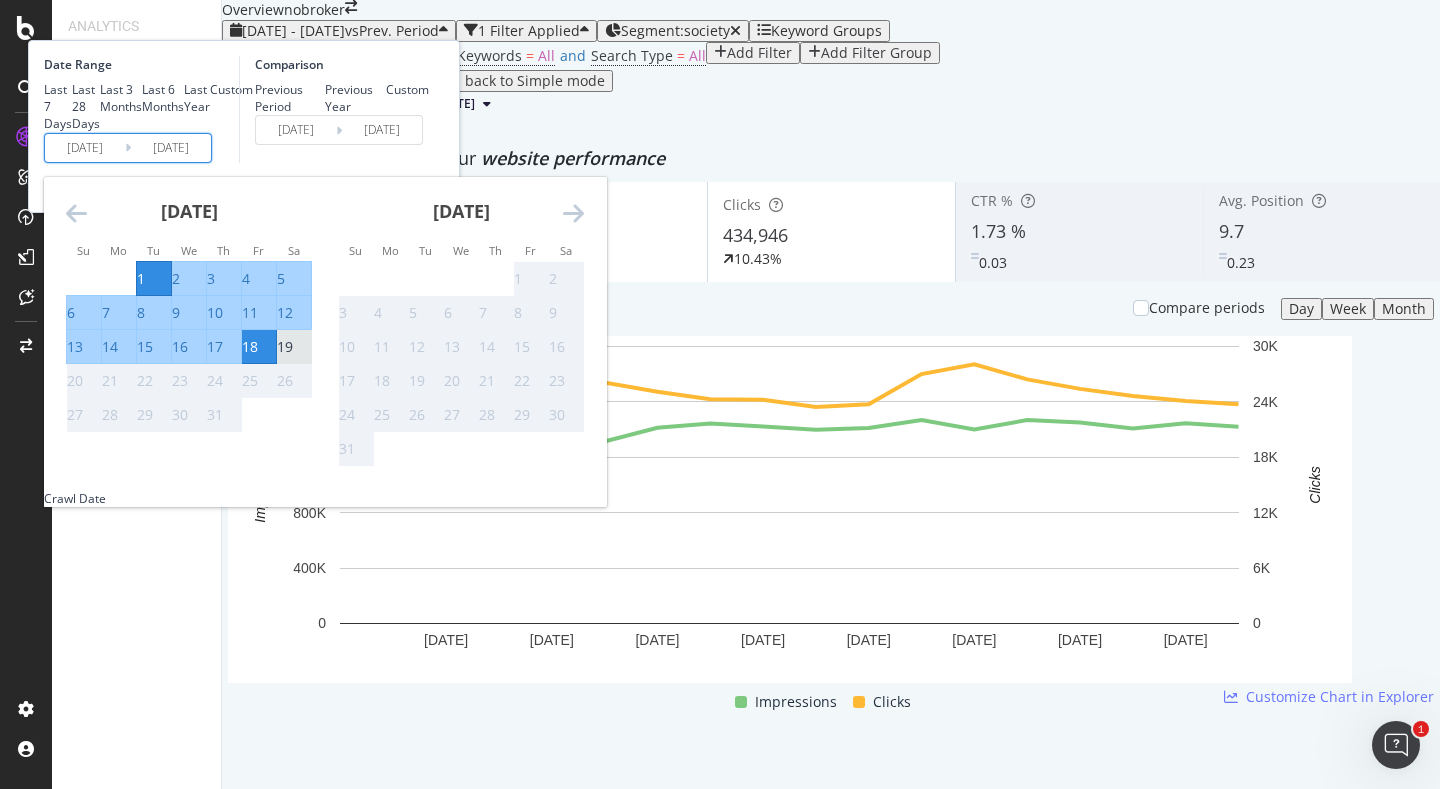 click on "19" at bounding box center [285, 347] 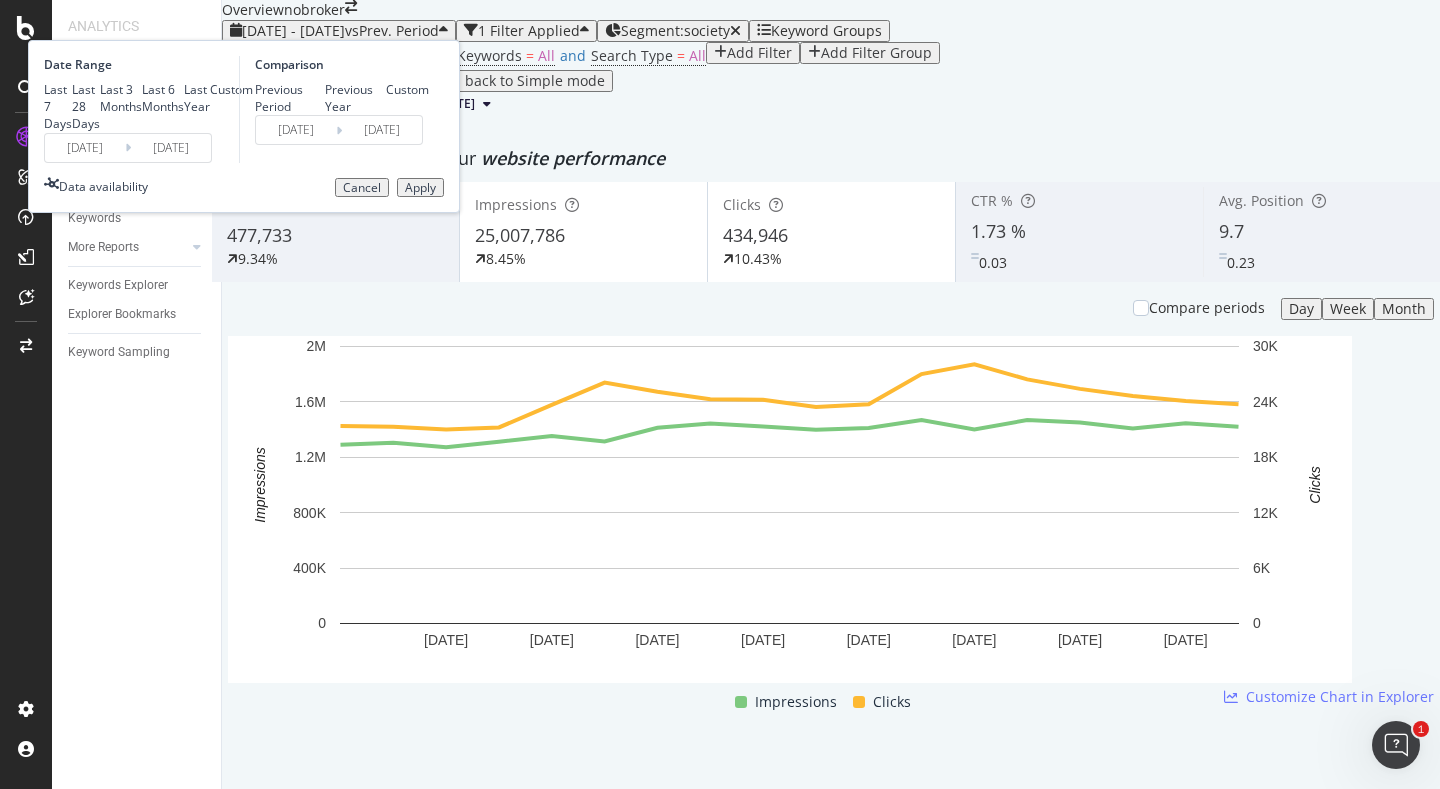 click on "Apply" at bounding box center (420, 188) 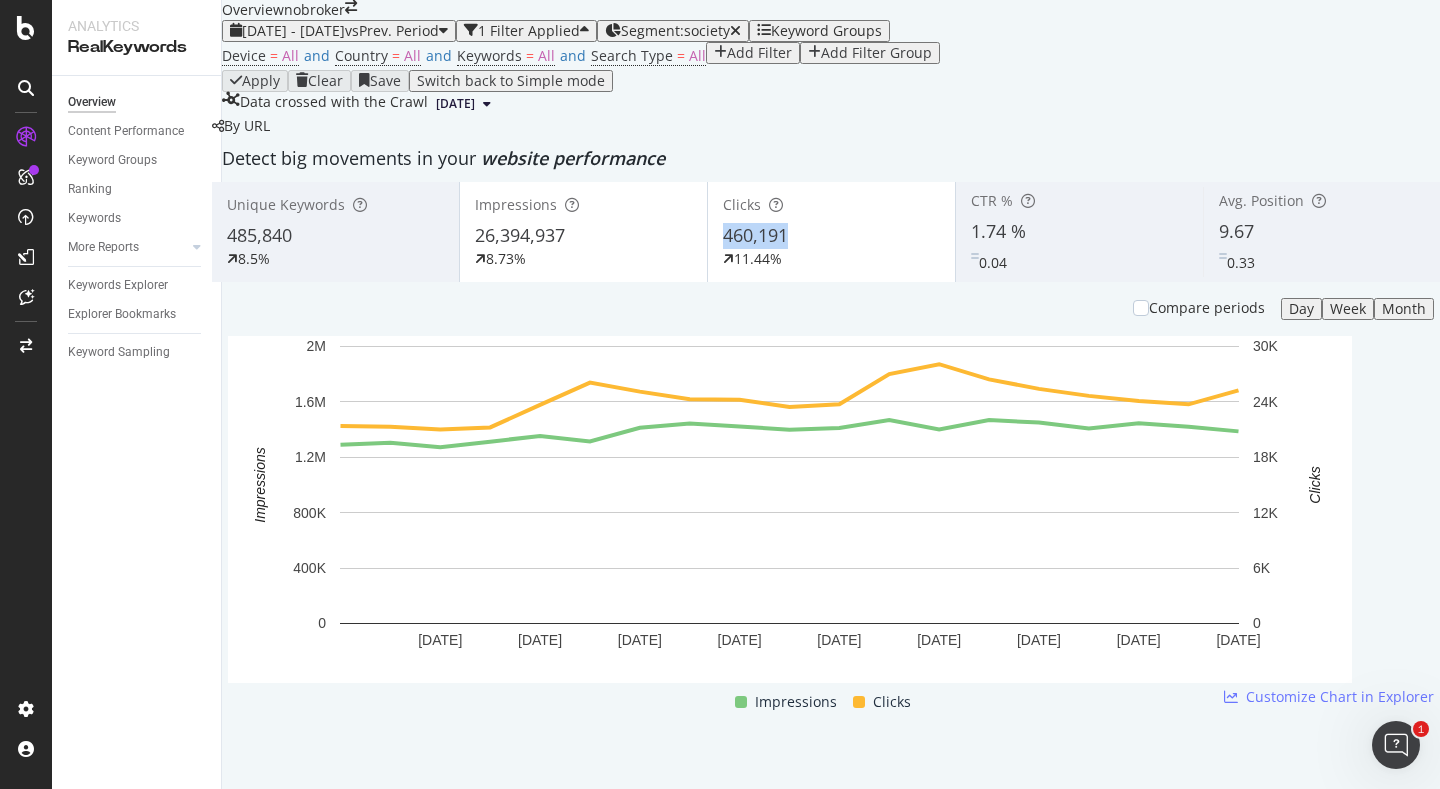 copy on "460,191" 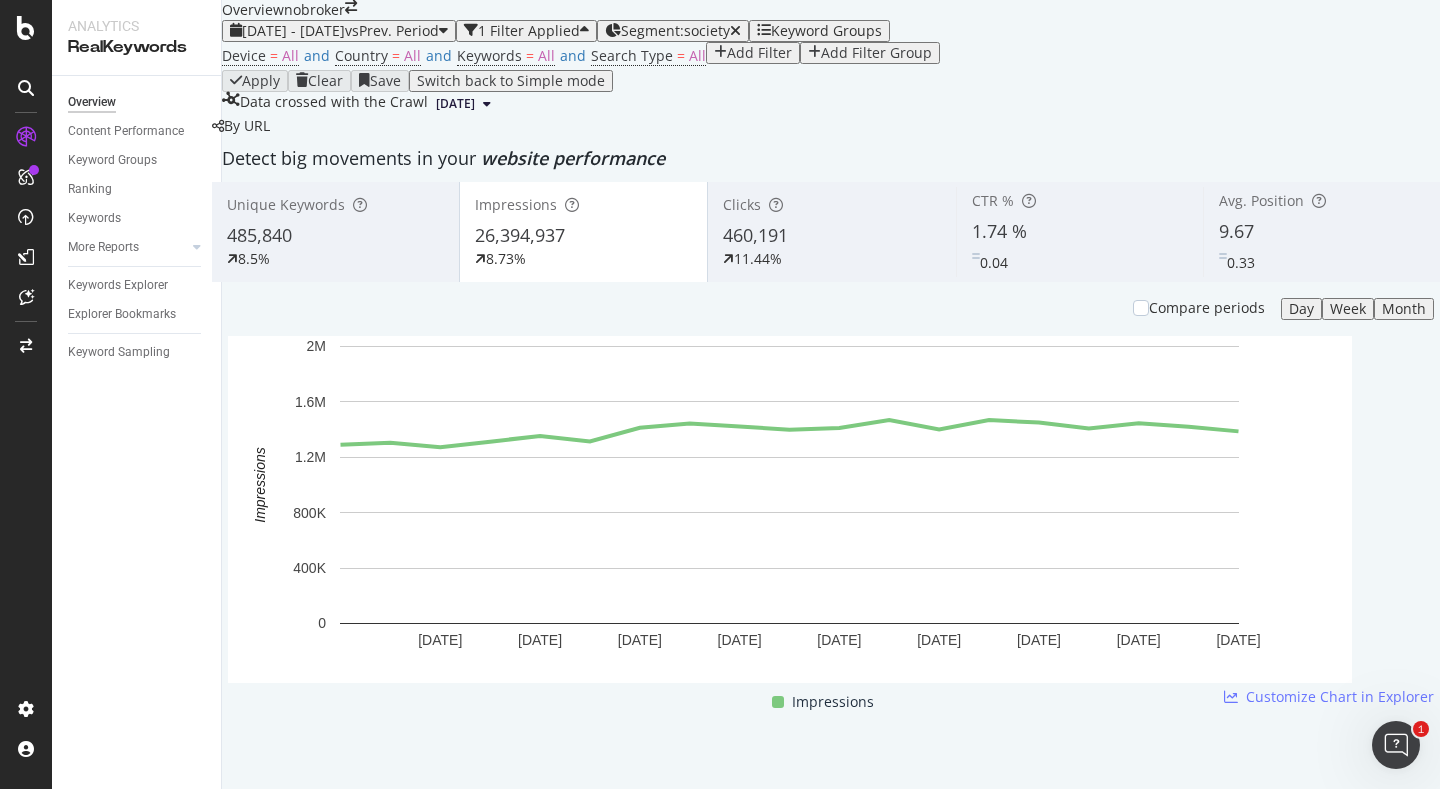 click on "Clicks 460,191 11.44%" at bounding box center (831, 232) 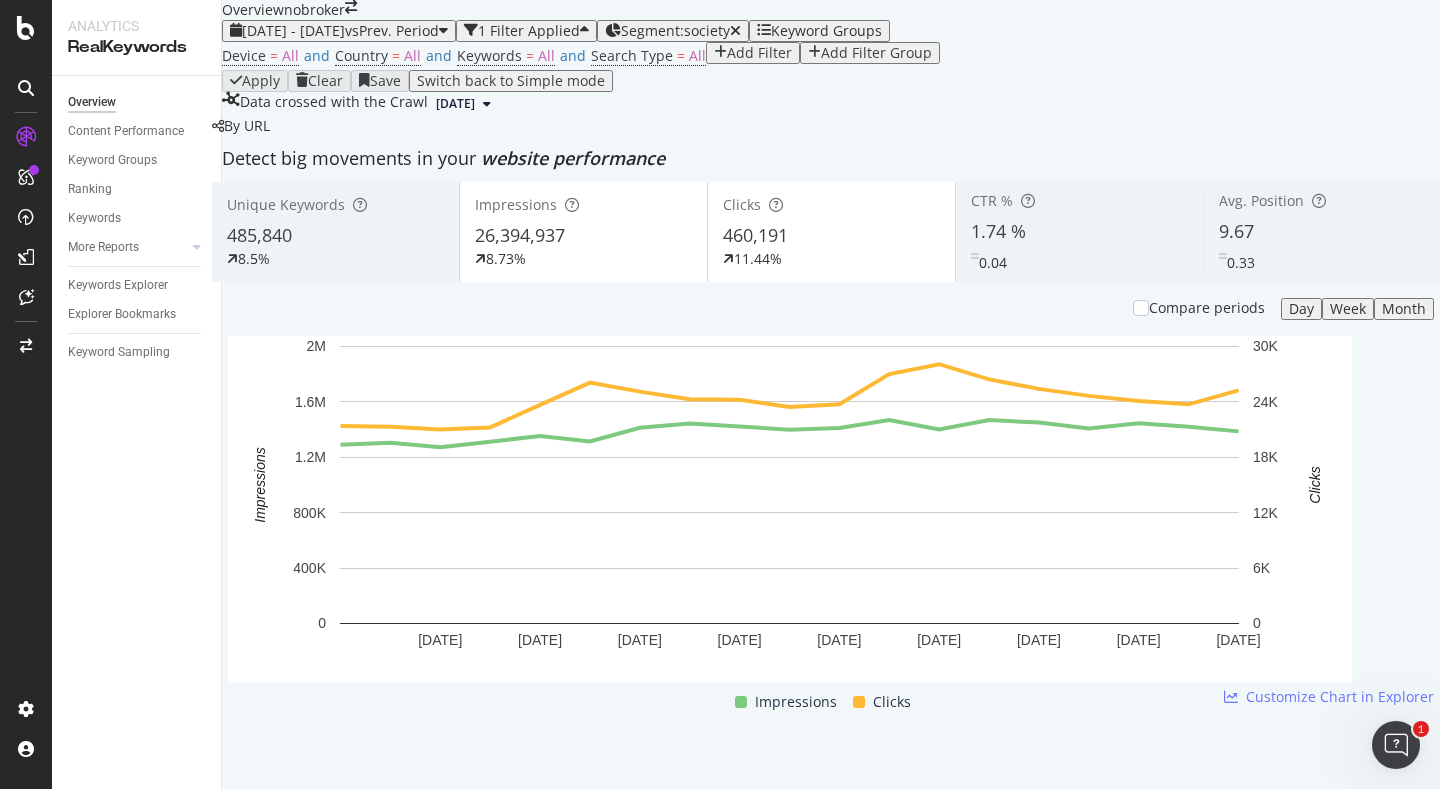 click on "0.33" at bounding box center (1327, 258) 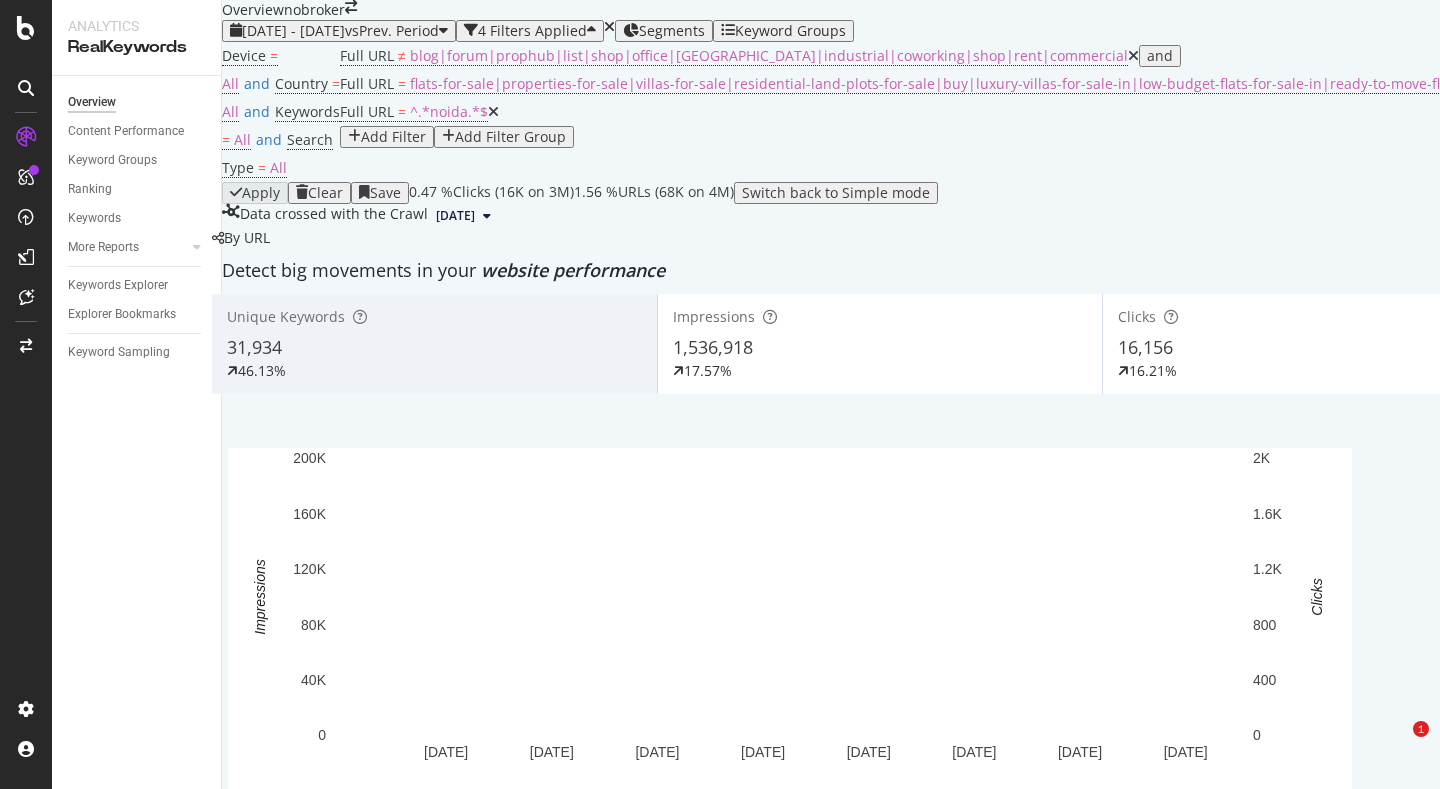 scroll, scrollTop: 0, scrollLeft: 0, axis: both 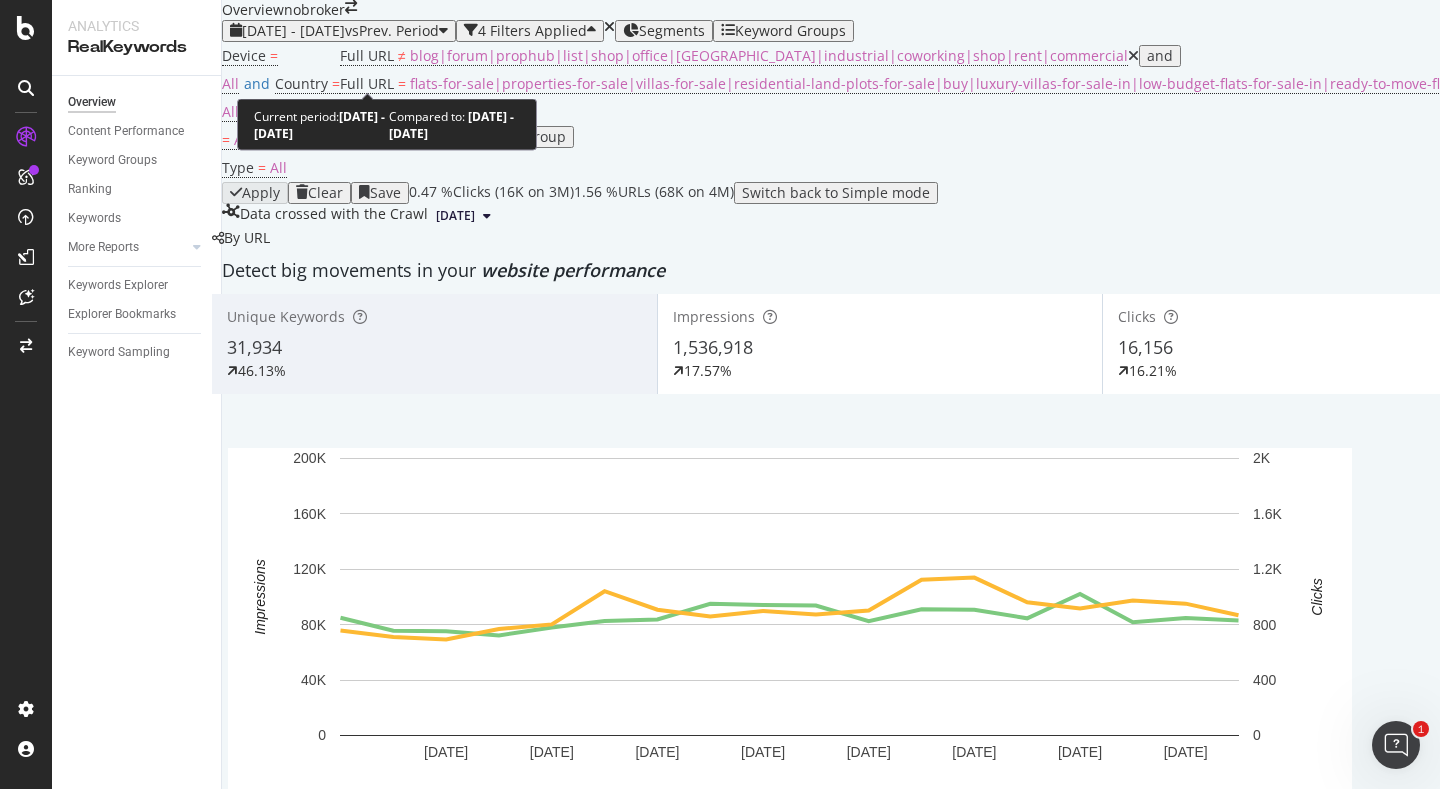 click on "[DATE] - [DATE]" at bounding box center [293, 30] 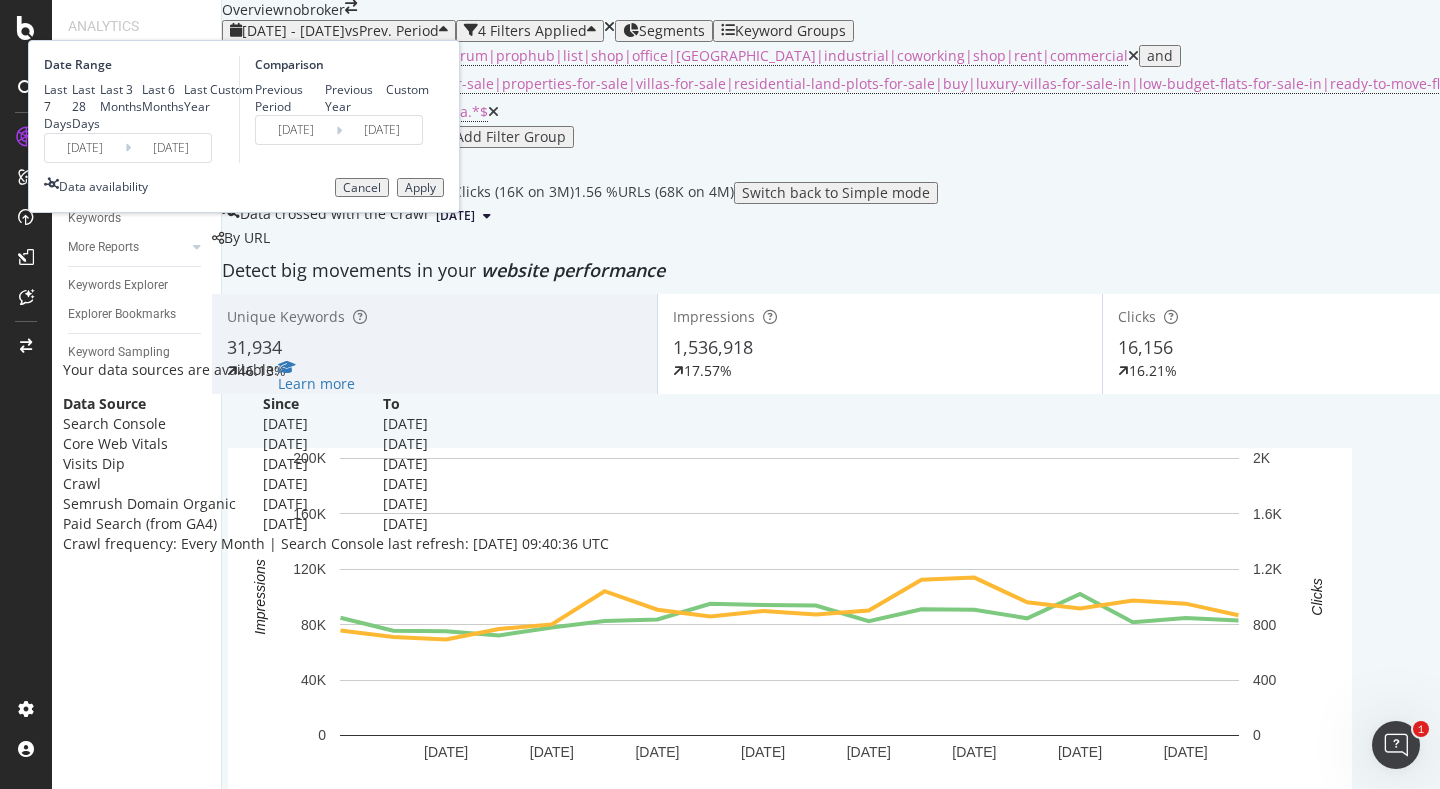 click on "[DATE]" at bounding box center (85, 148) 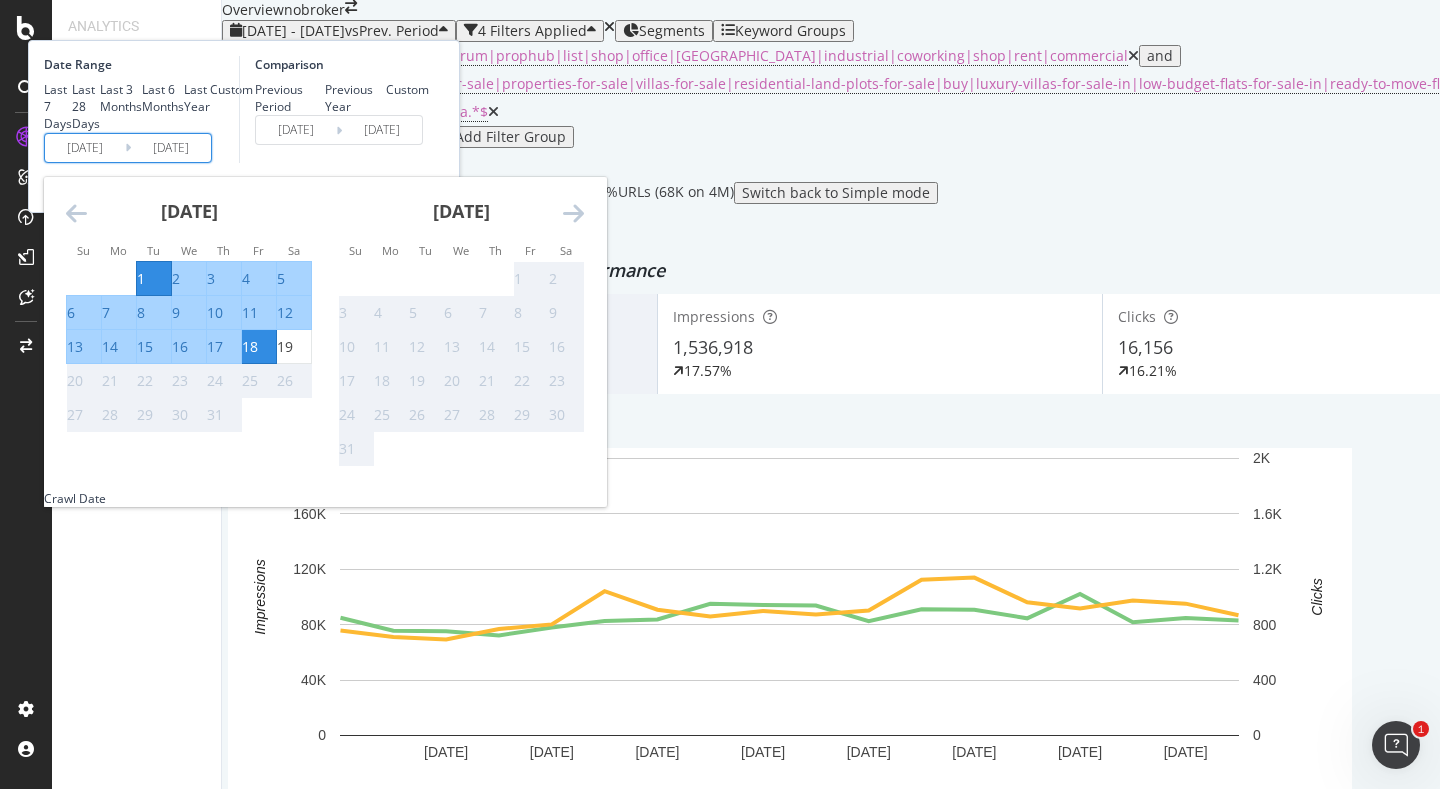 click on "1" at bounding box center (141, 279) 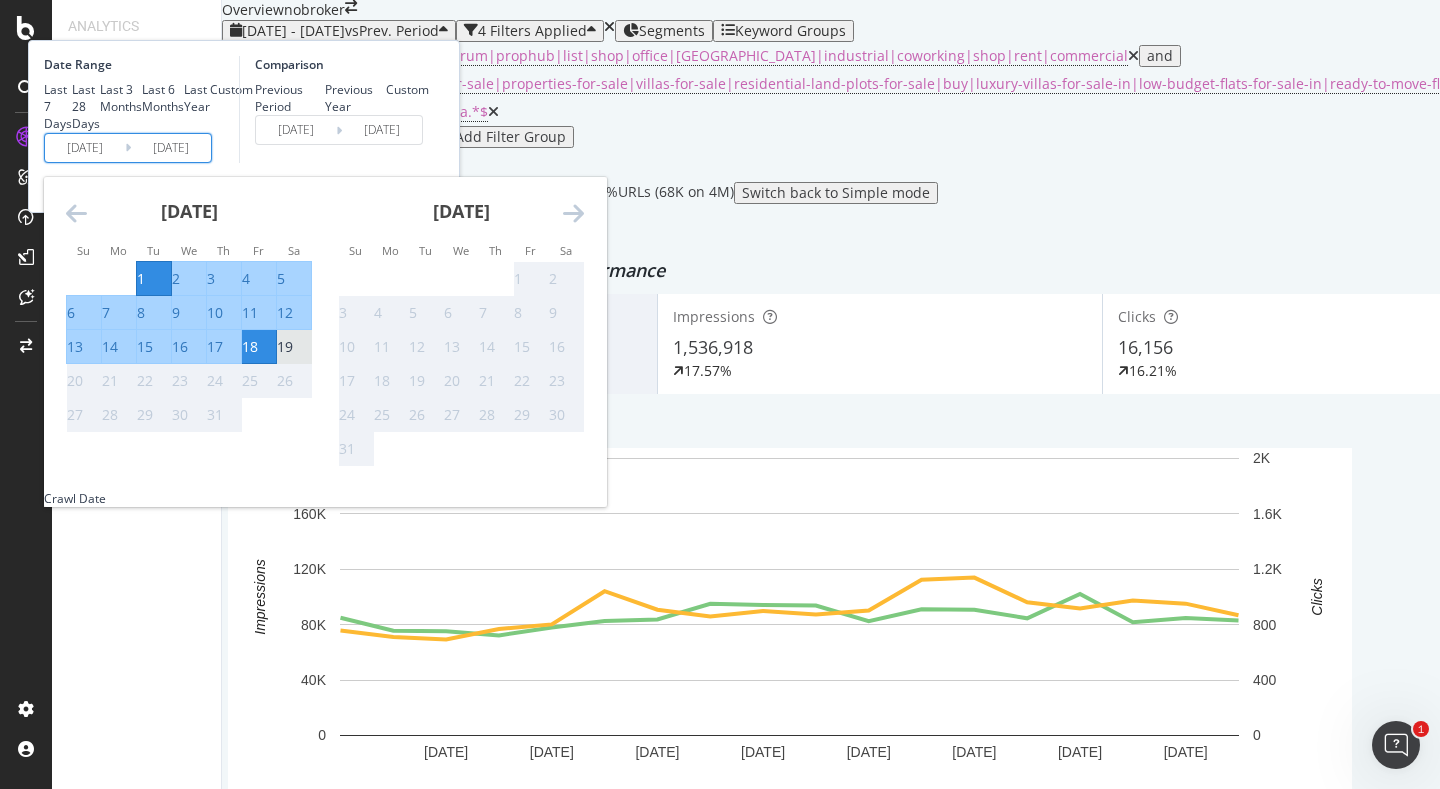 click on "19" at bounding box center [285, 347] 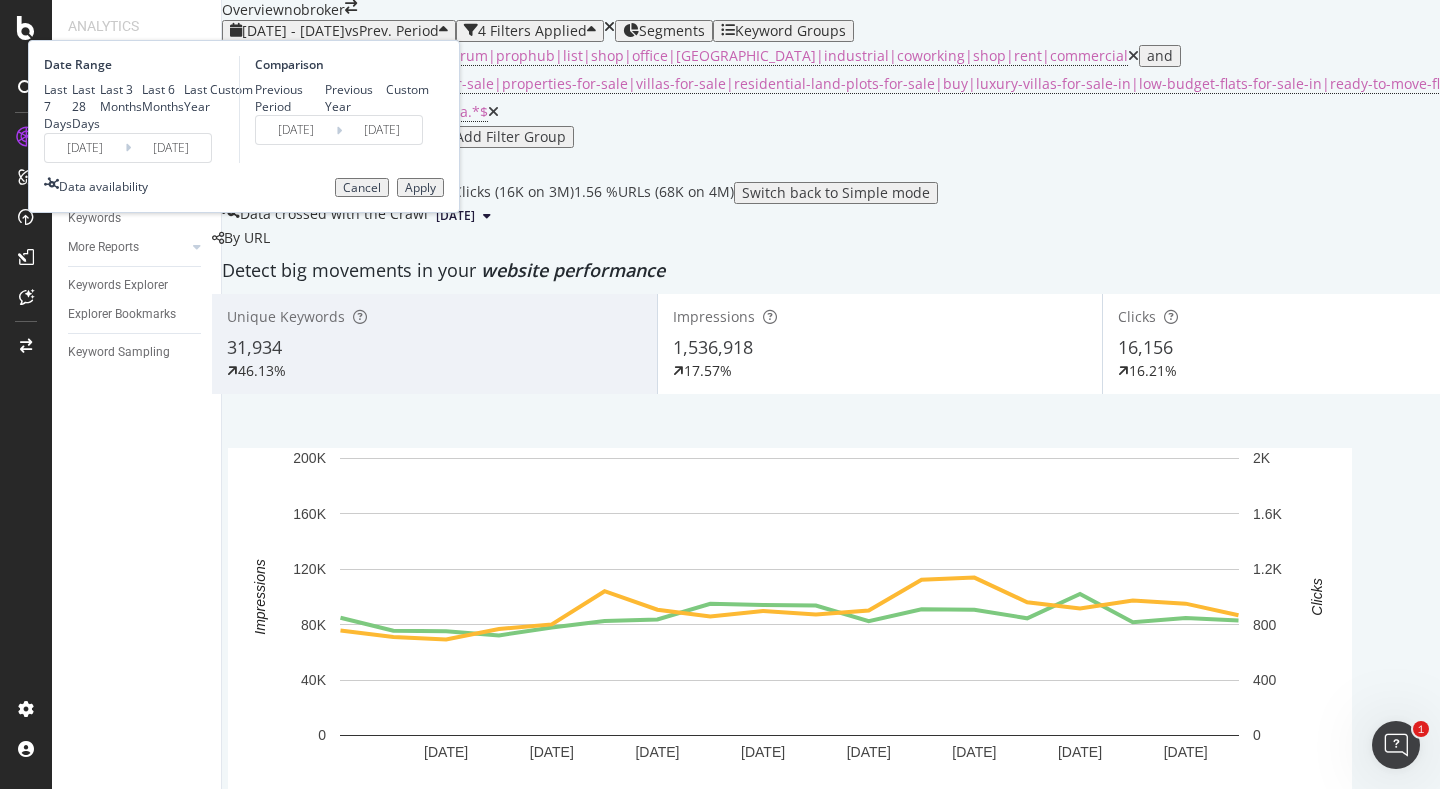 click on "Apply" at bounding box center [420, 188] 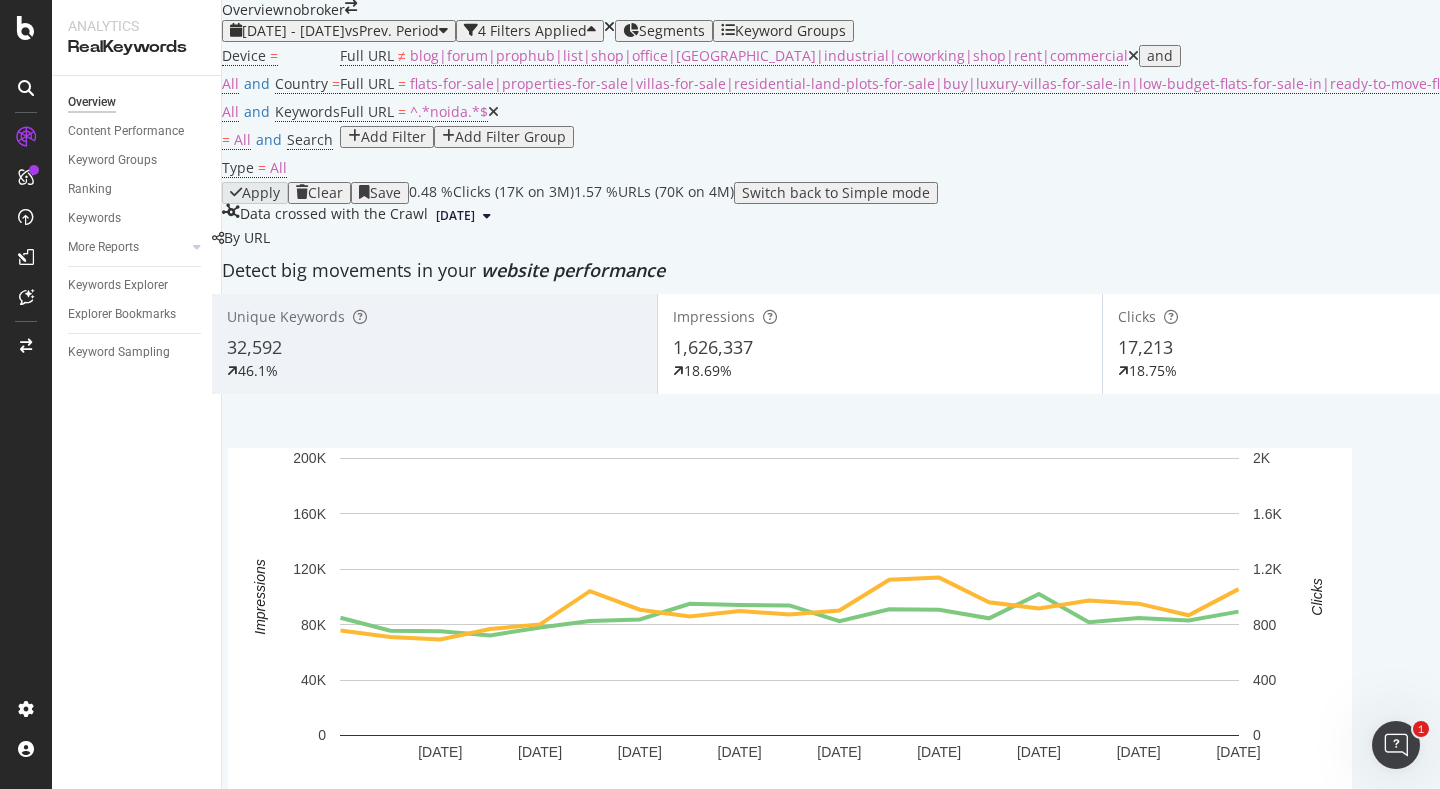 click at bounding box center (493, 112) 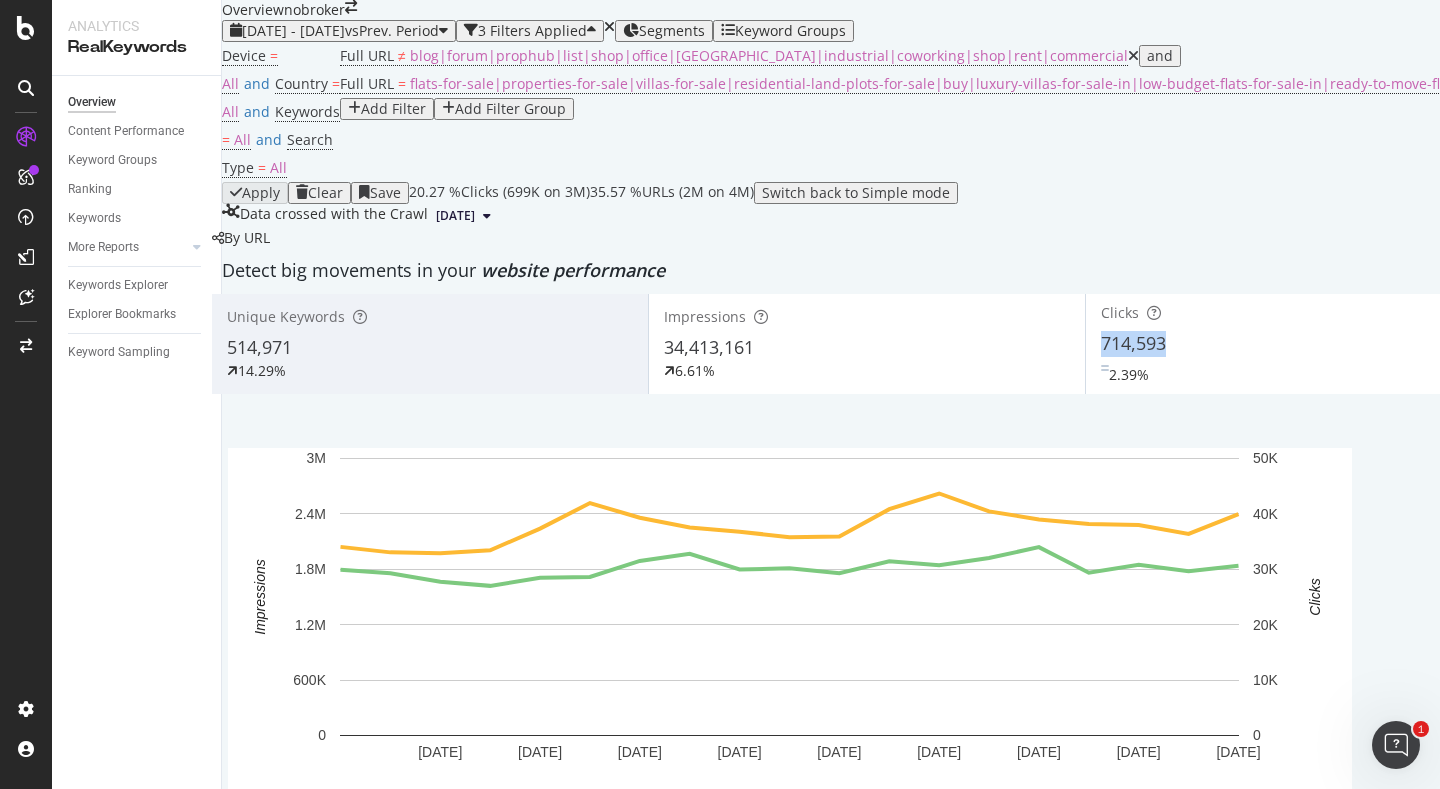 copy on "714,593" 